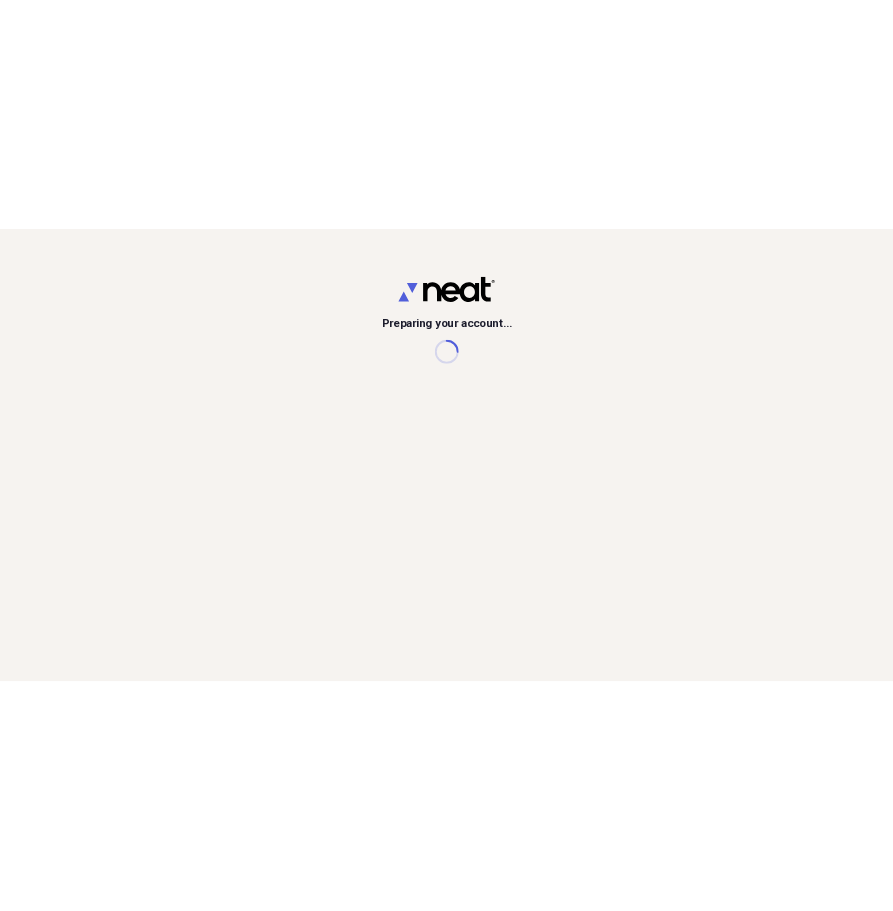 scroll, scrollTop: 0, scrollLeft: 0, axis: both 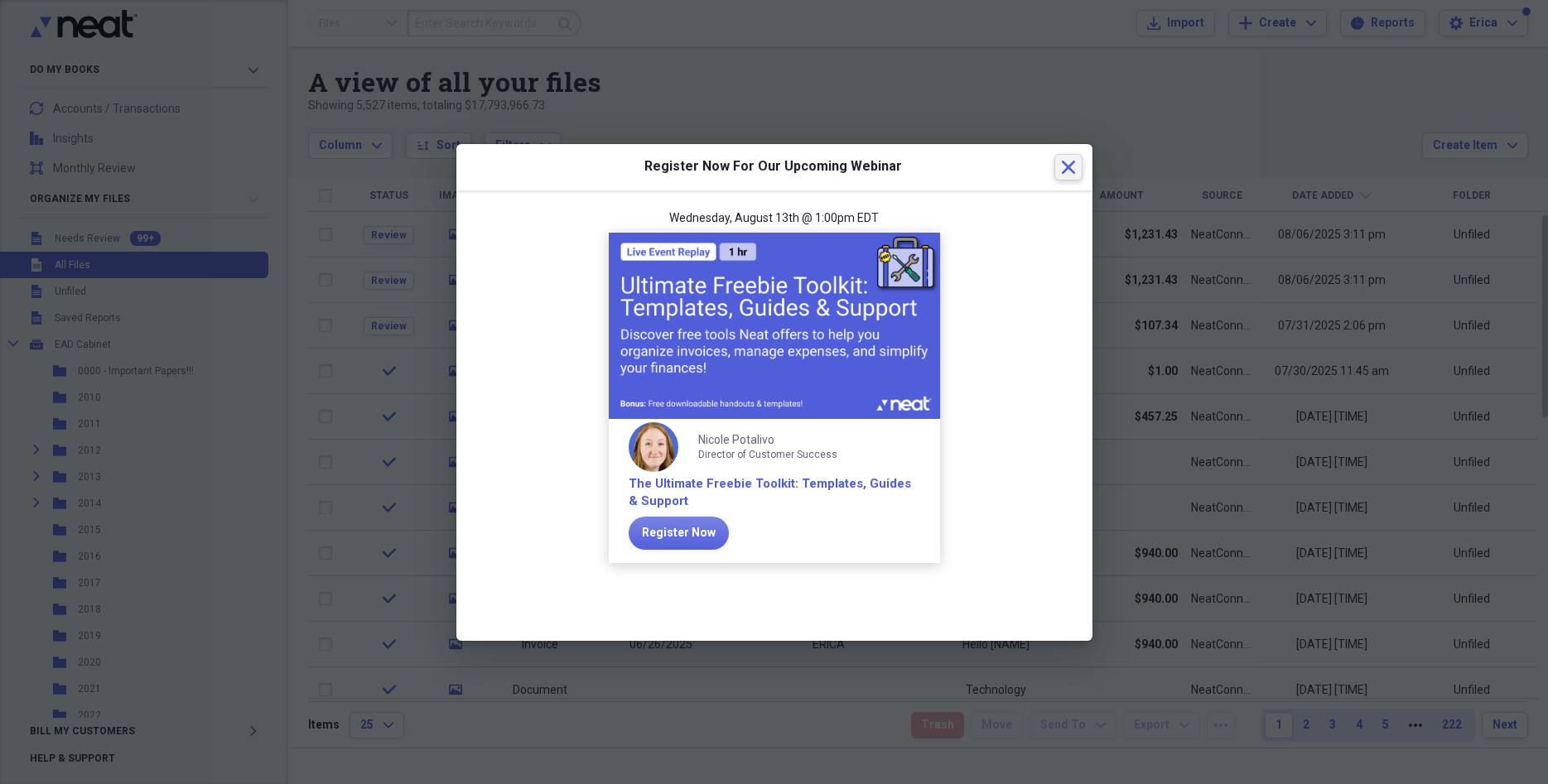 click on "Close" at bounding box center [1068, 167] 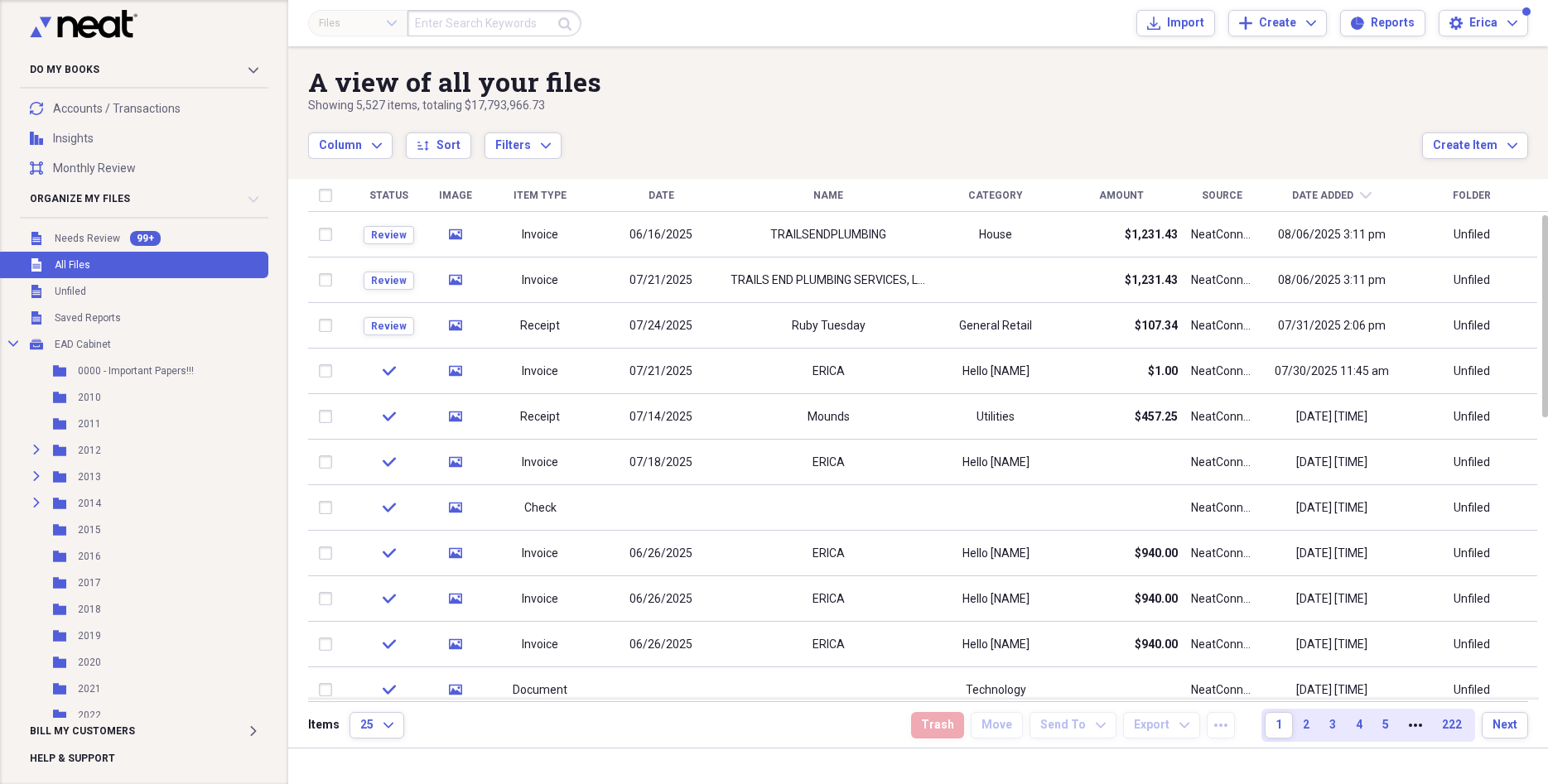 click at bounding box center [494, 23] 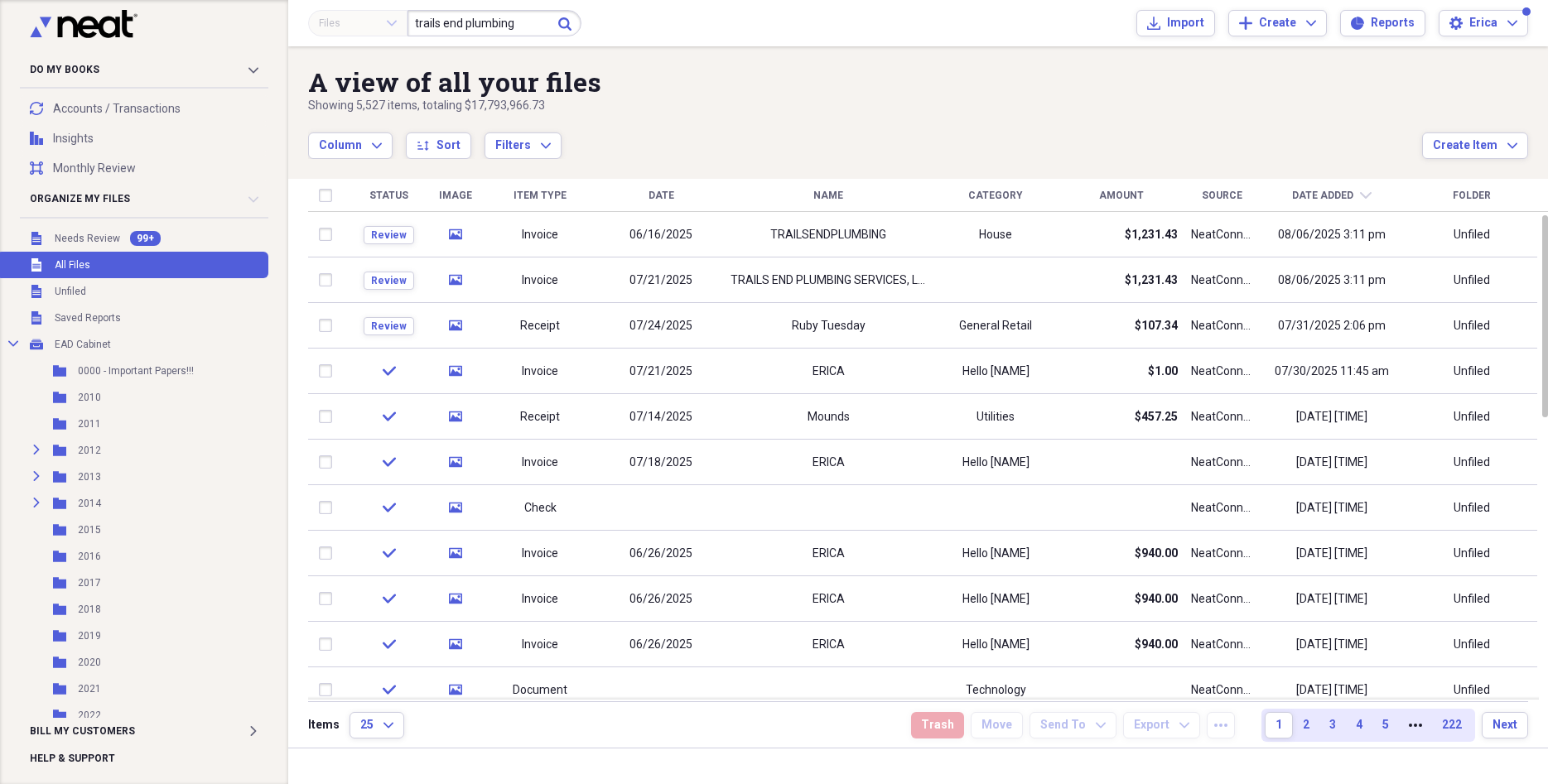 type on "trails end plumbing" 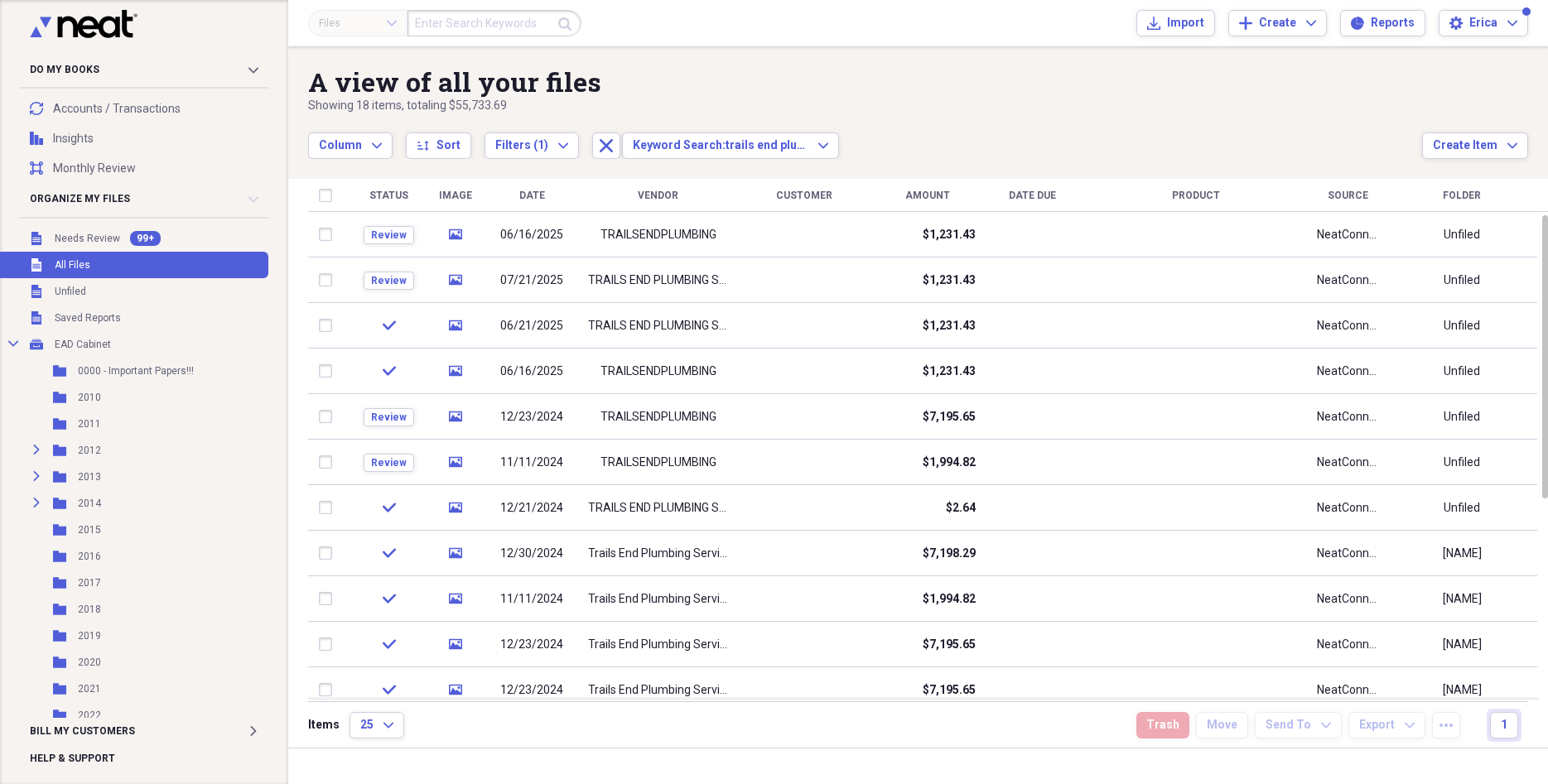 click on "Date" at bounding box center [532, 195] 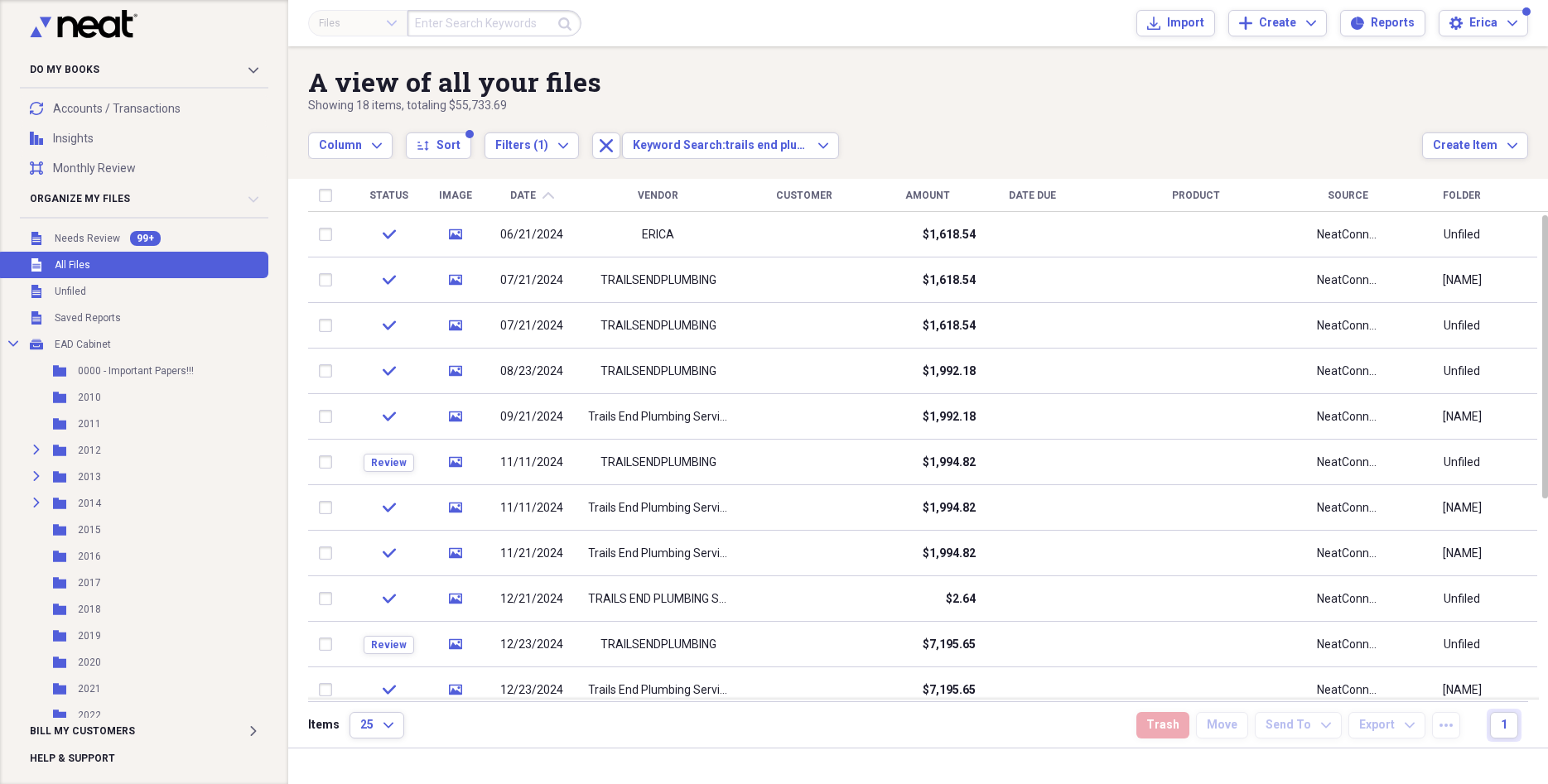 click on "Date" at bounding box center (523, 195) 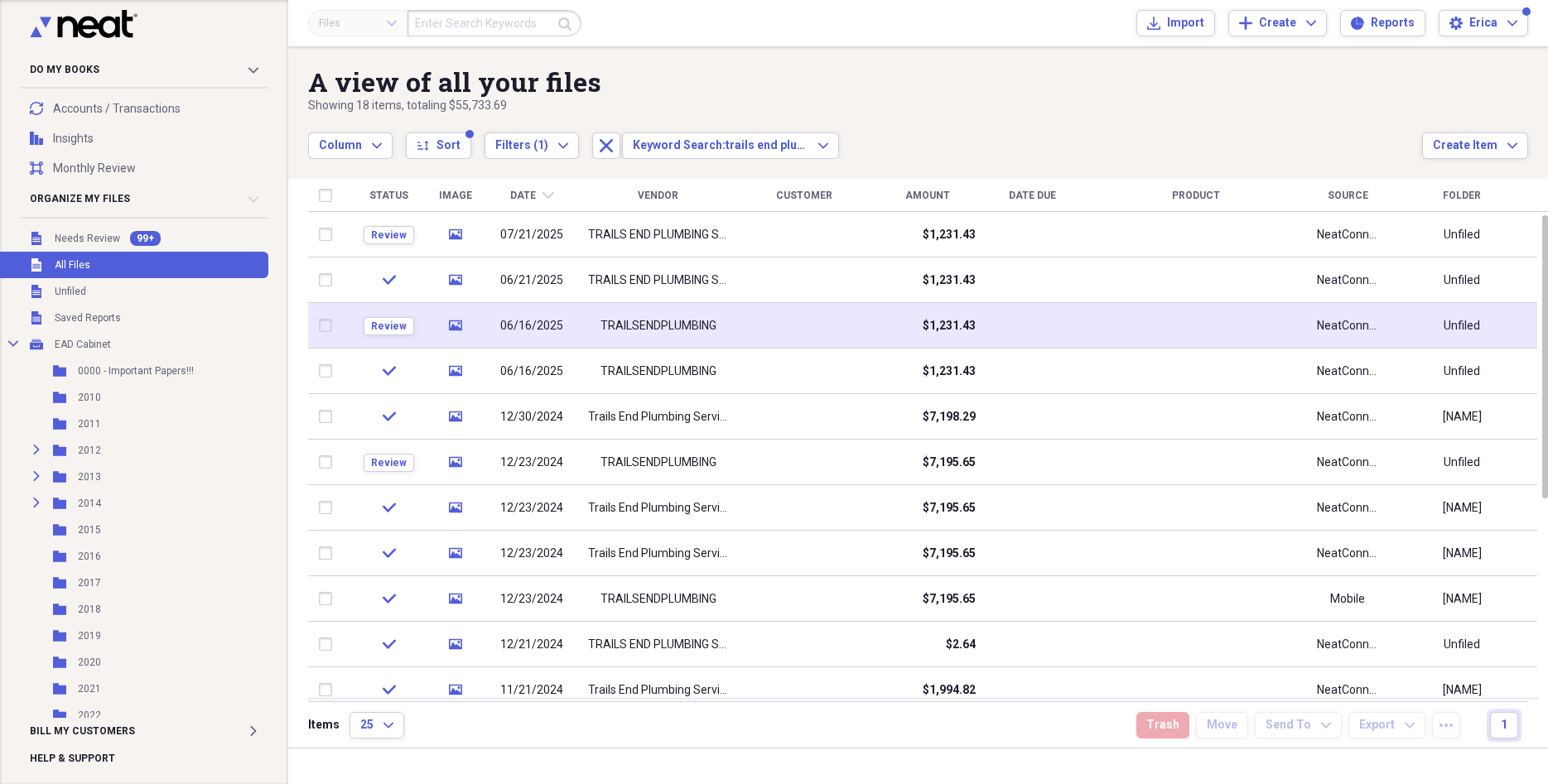 click on "TRAILSENDPLUMBING" at bounding box center [658, 326] 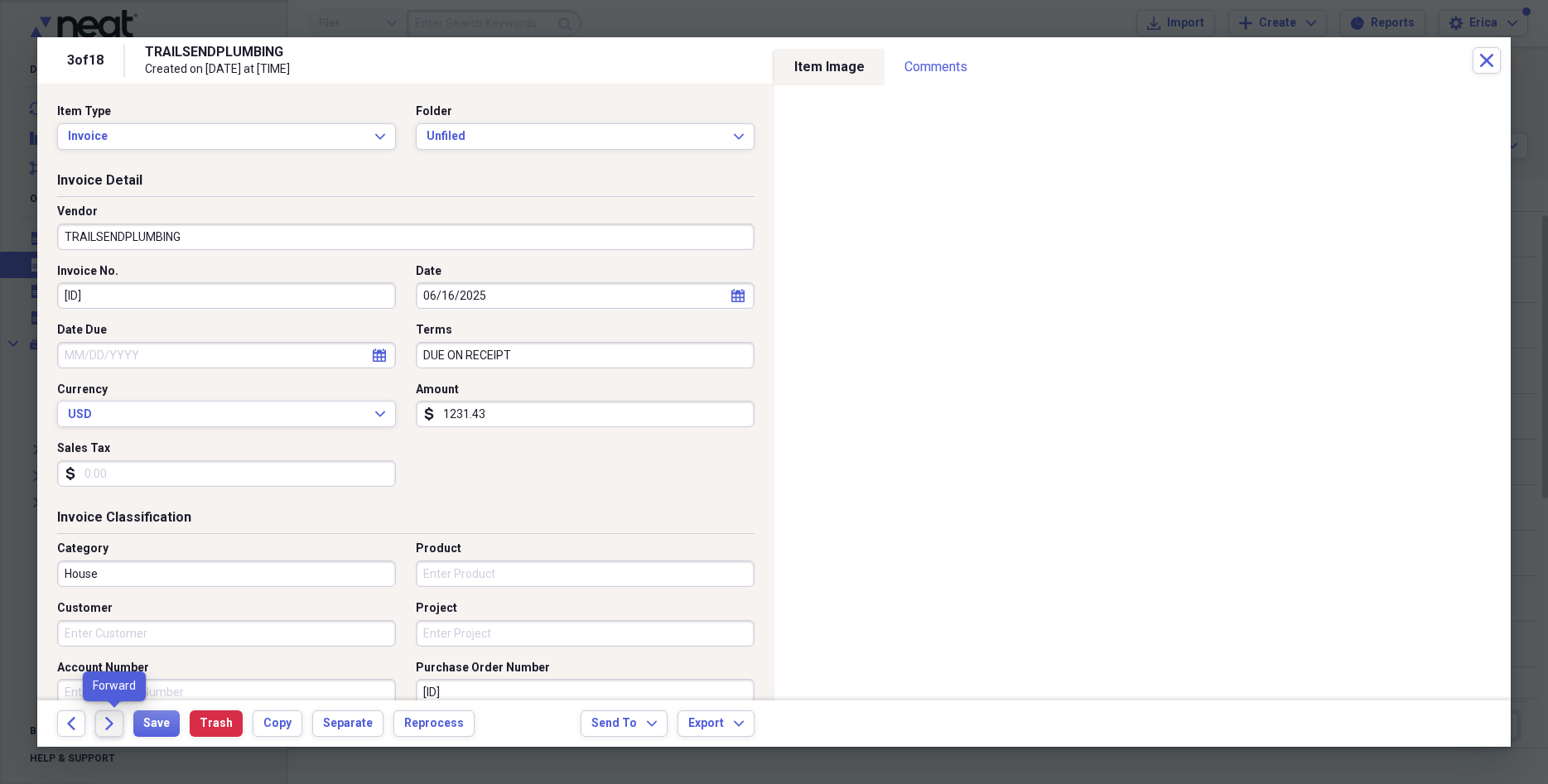 click on "Forward" 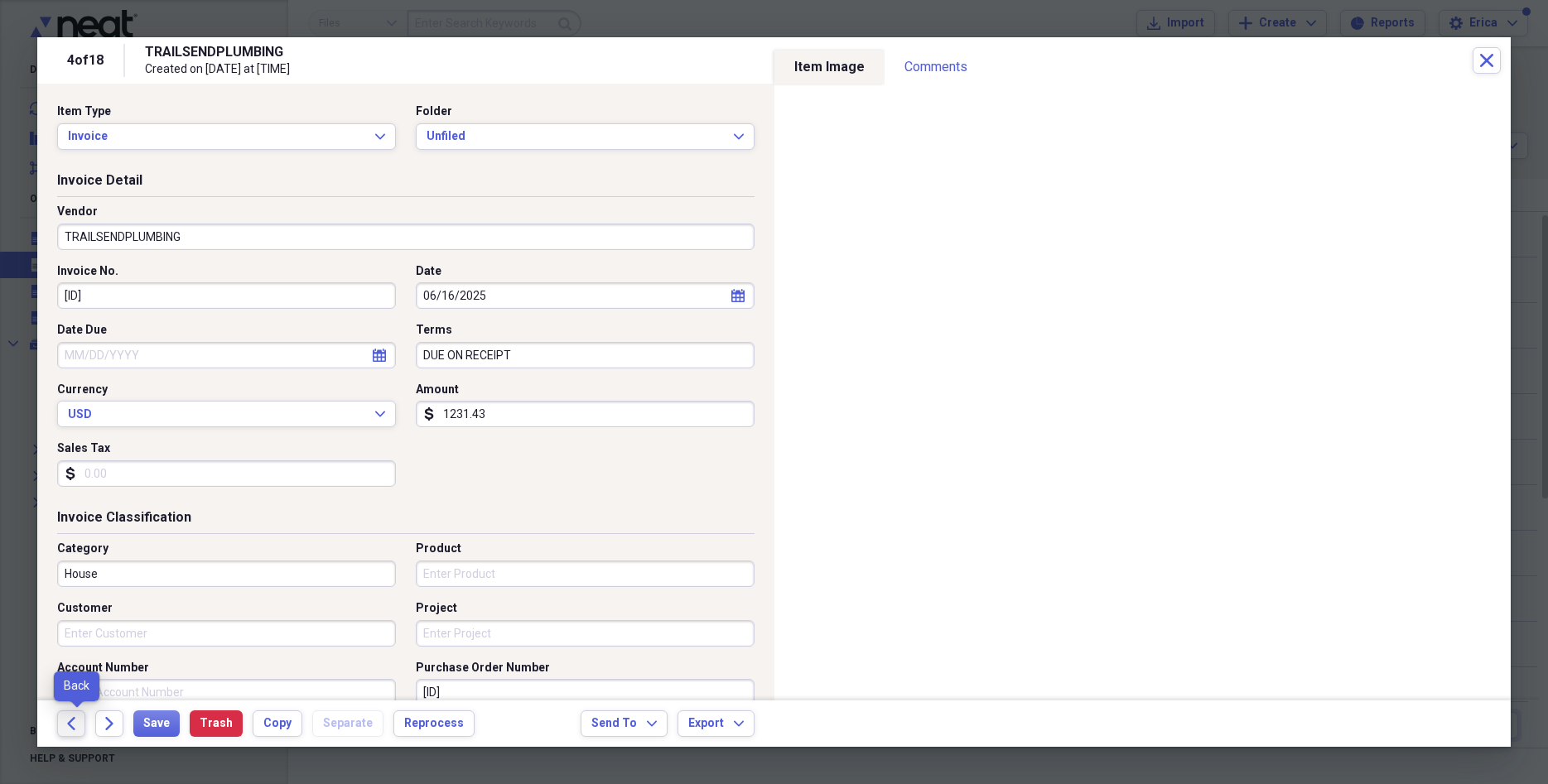 click on "Back" 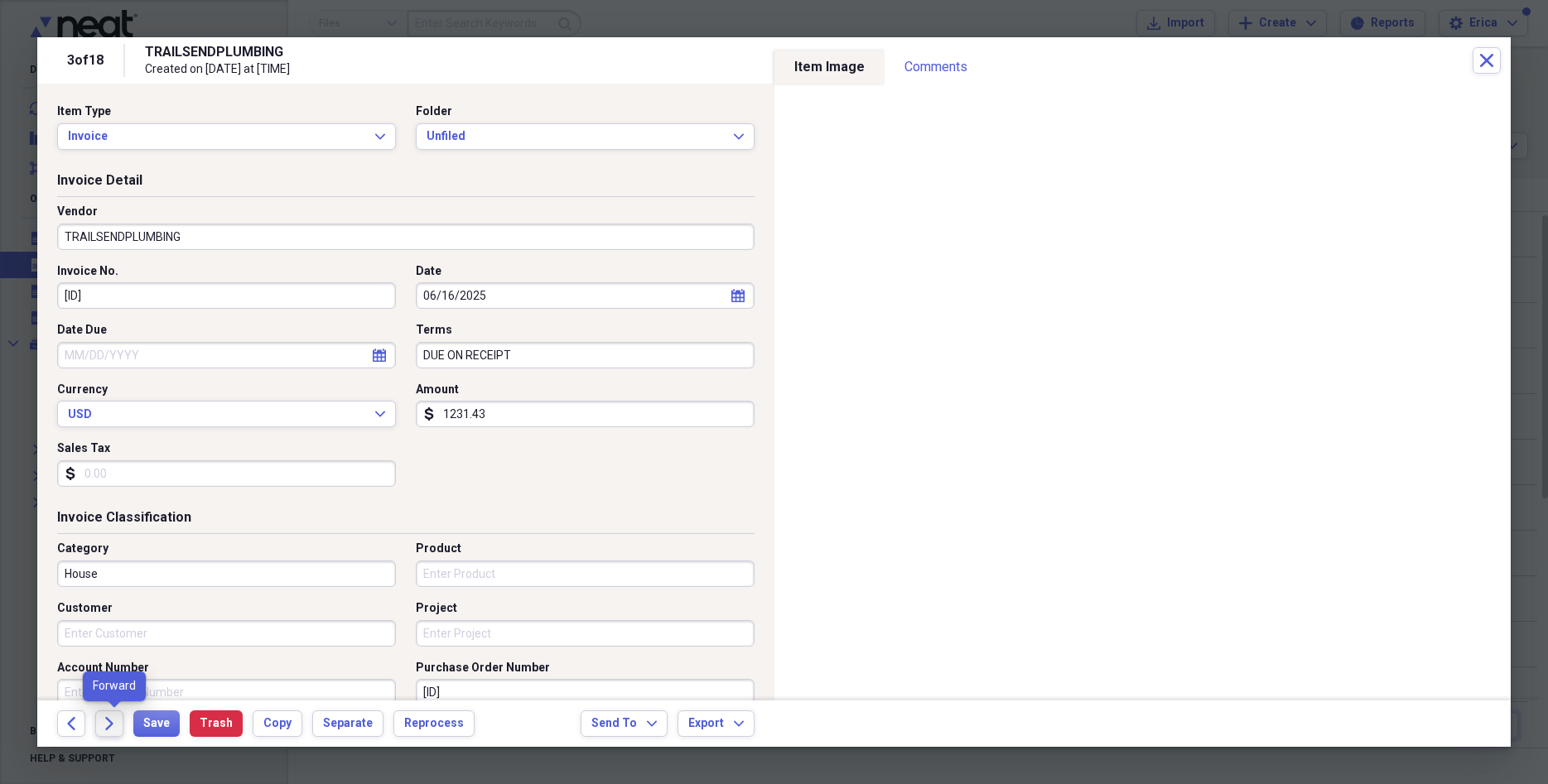 click 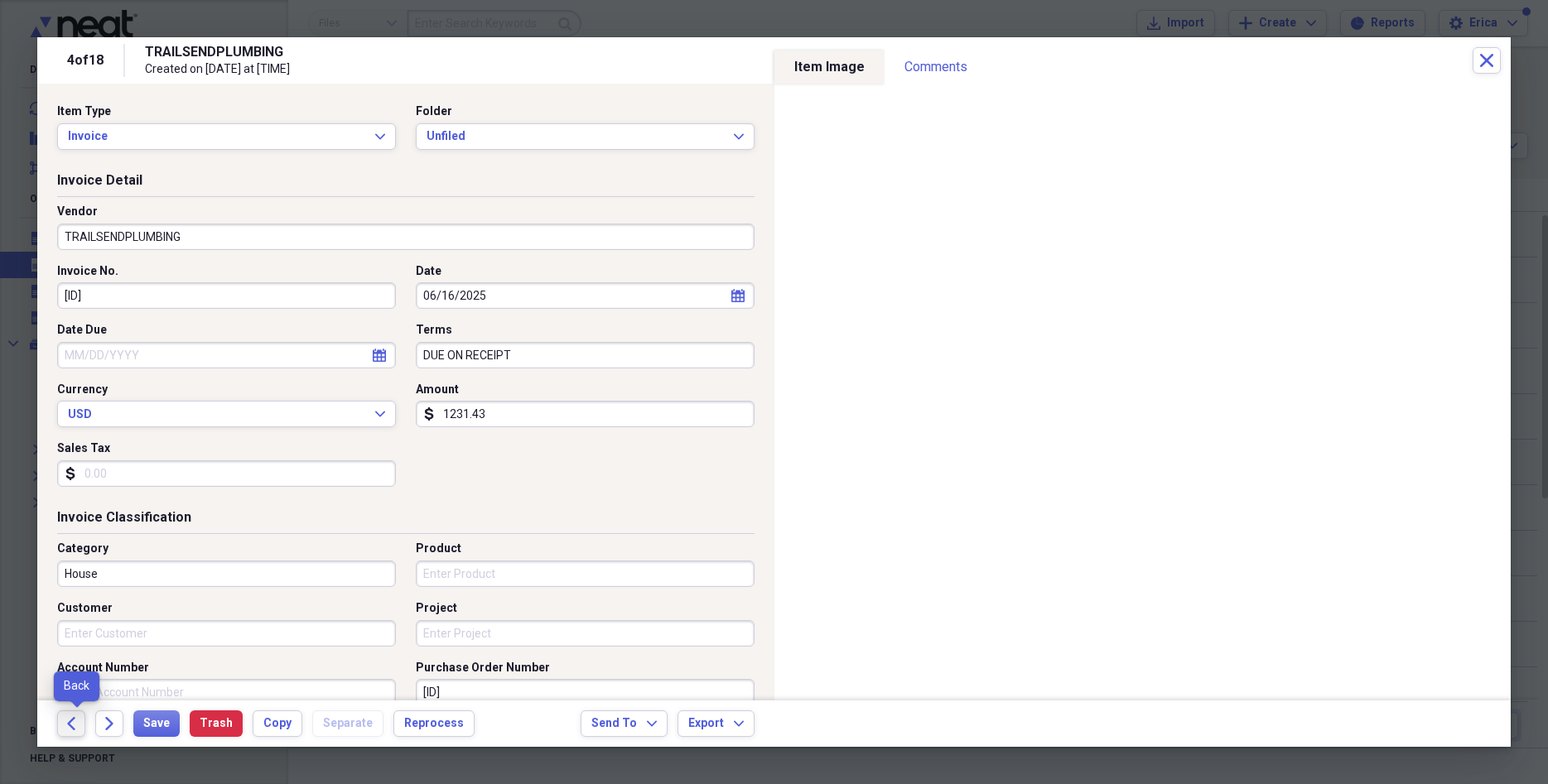 click on "Back" at bounding box center [71, 724] 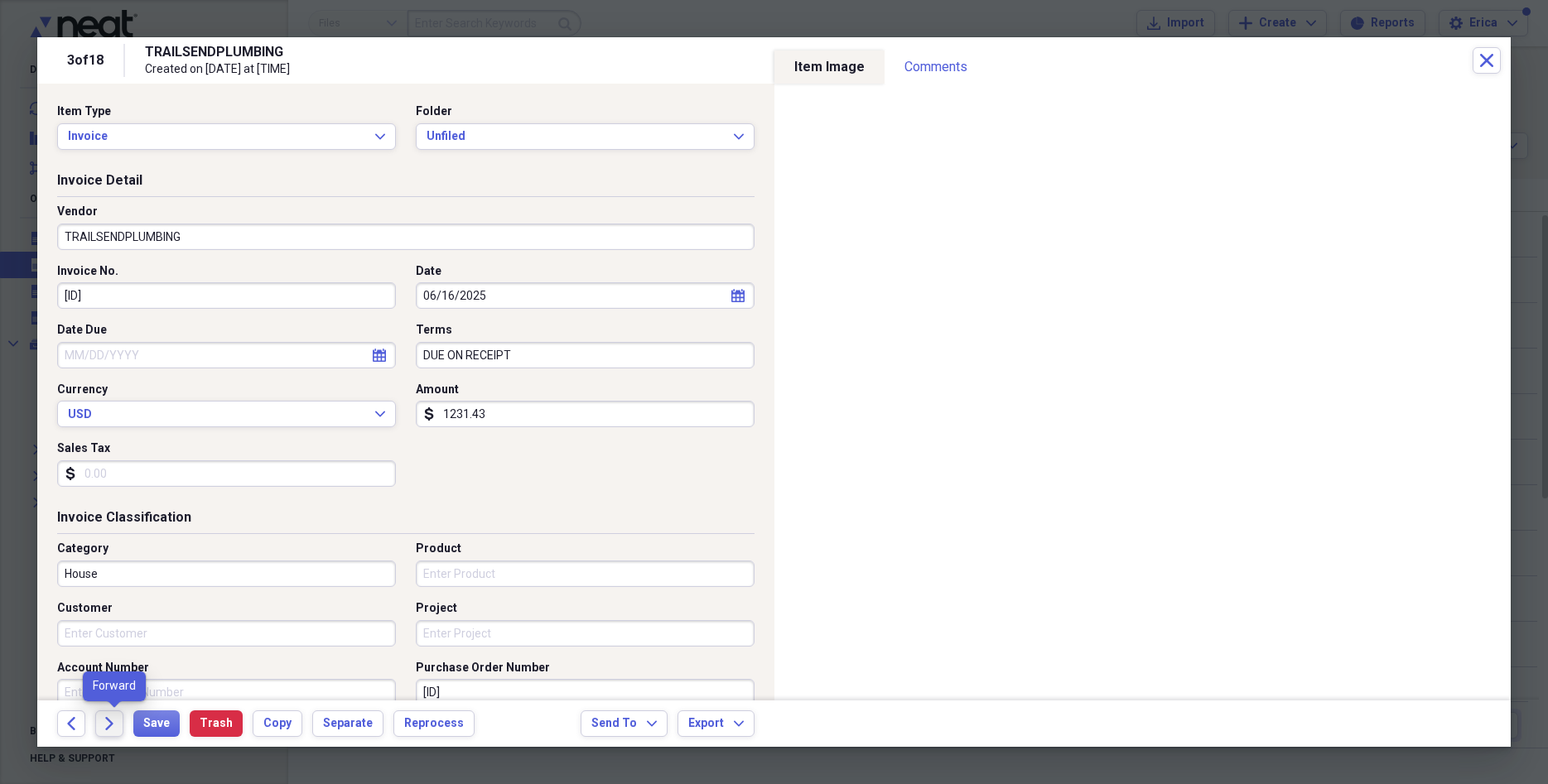 click on "Forward" 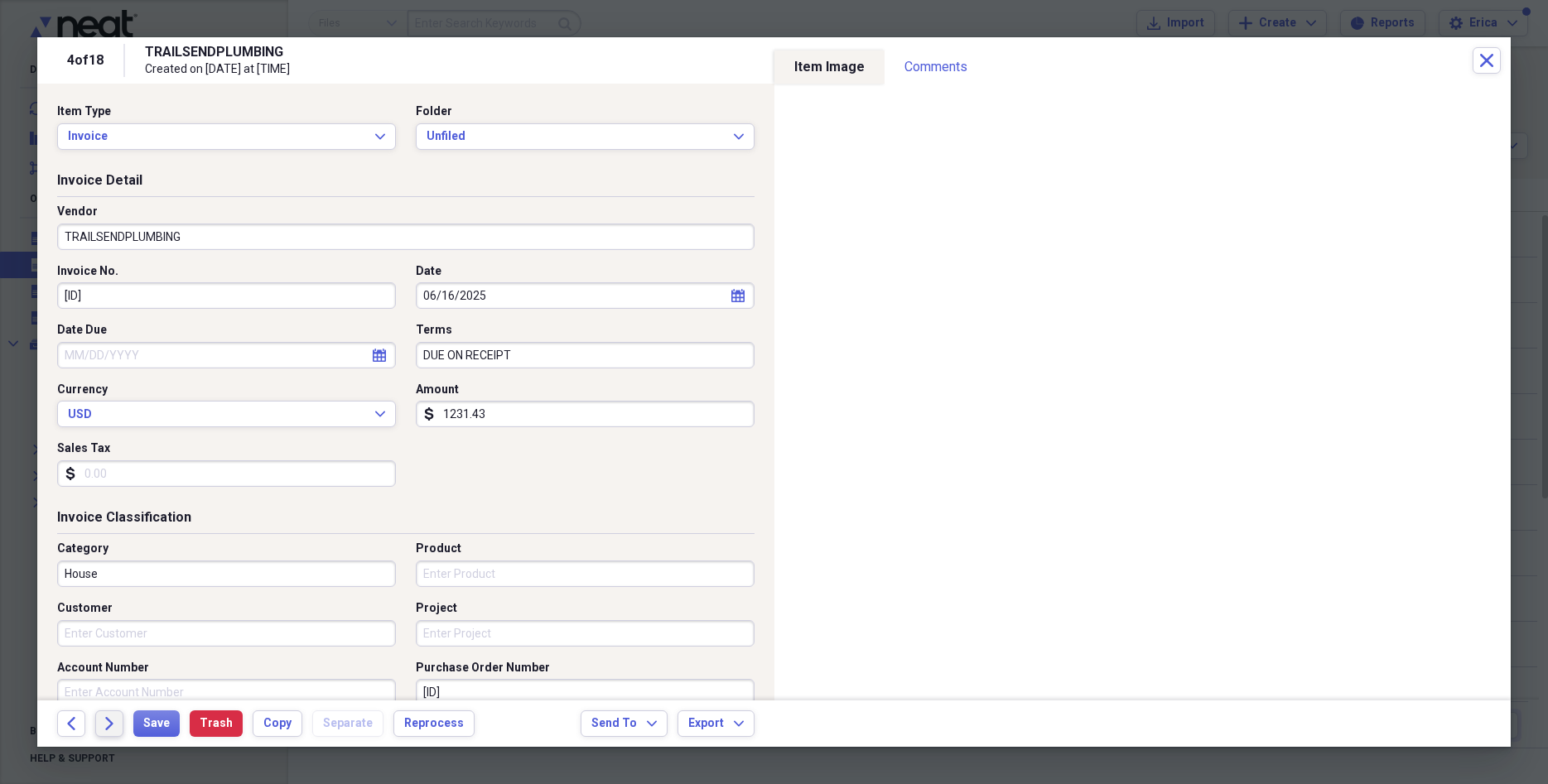click on "Forward" 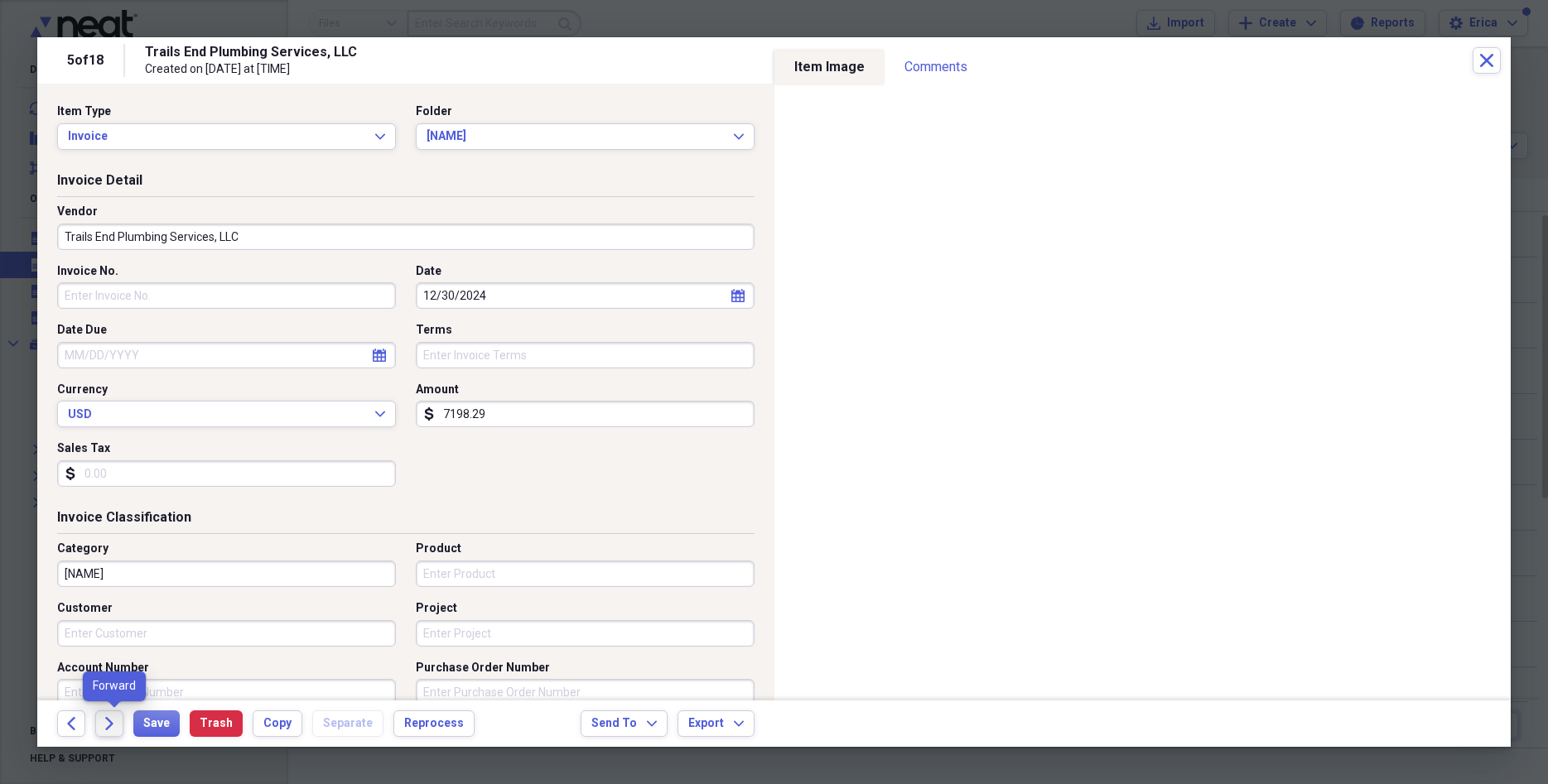 click 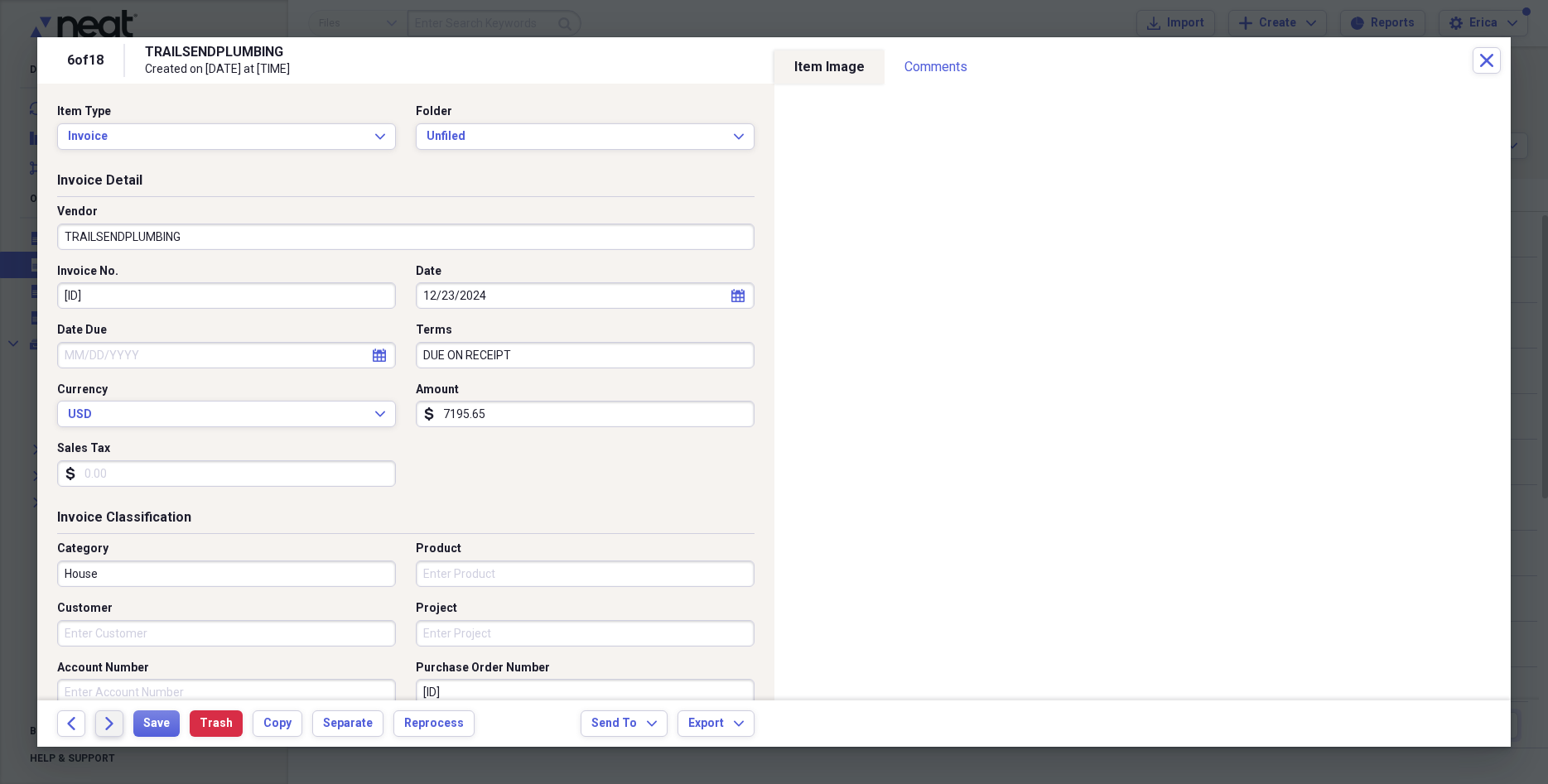 click 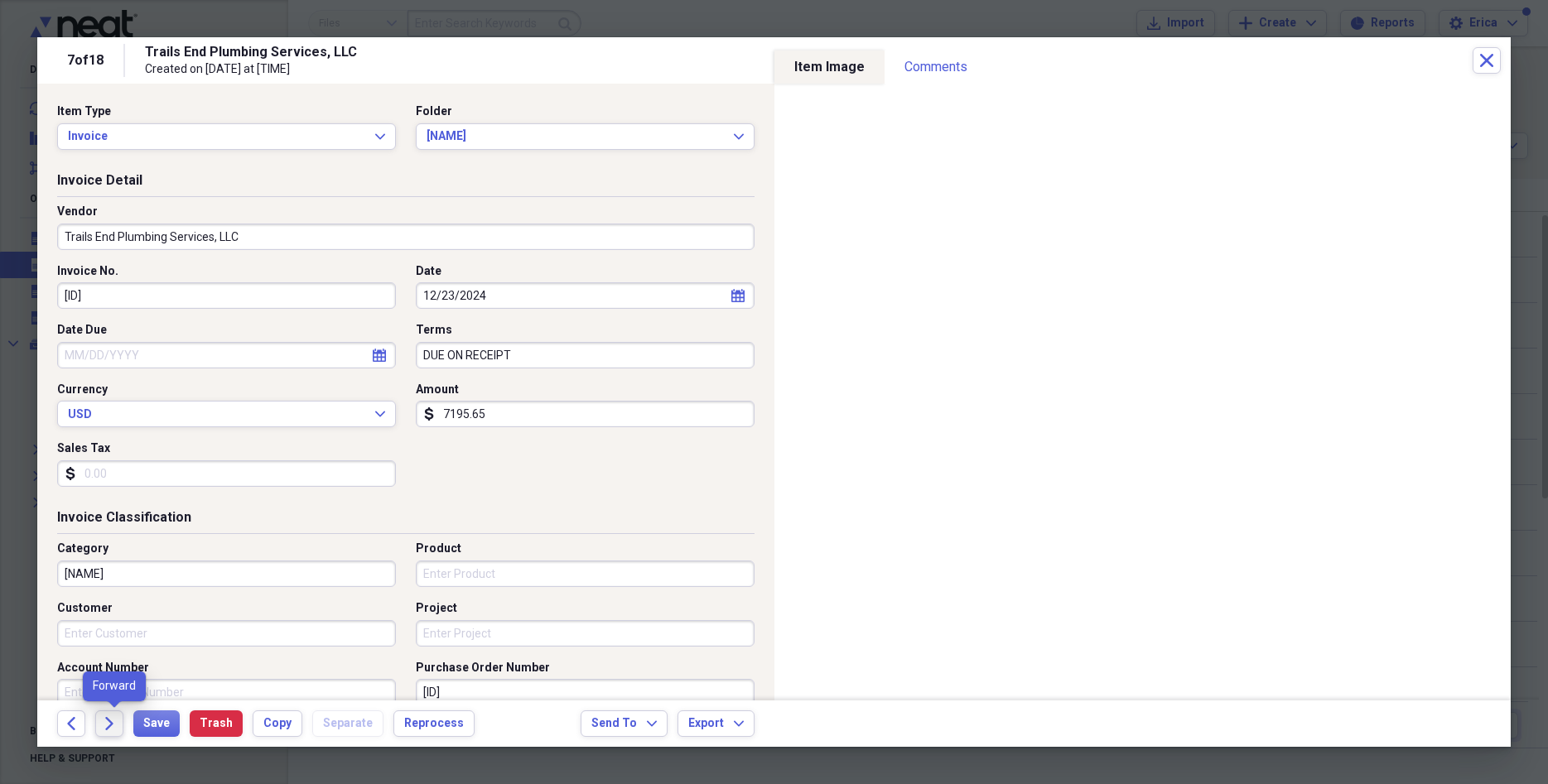 click 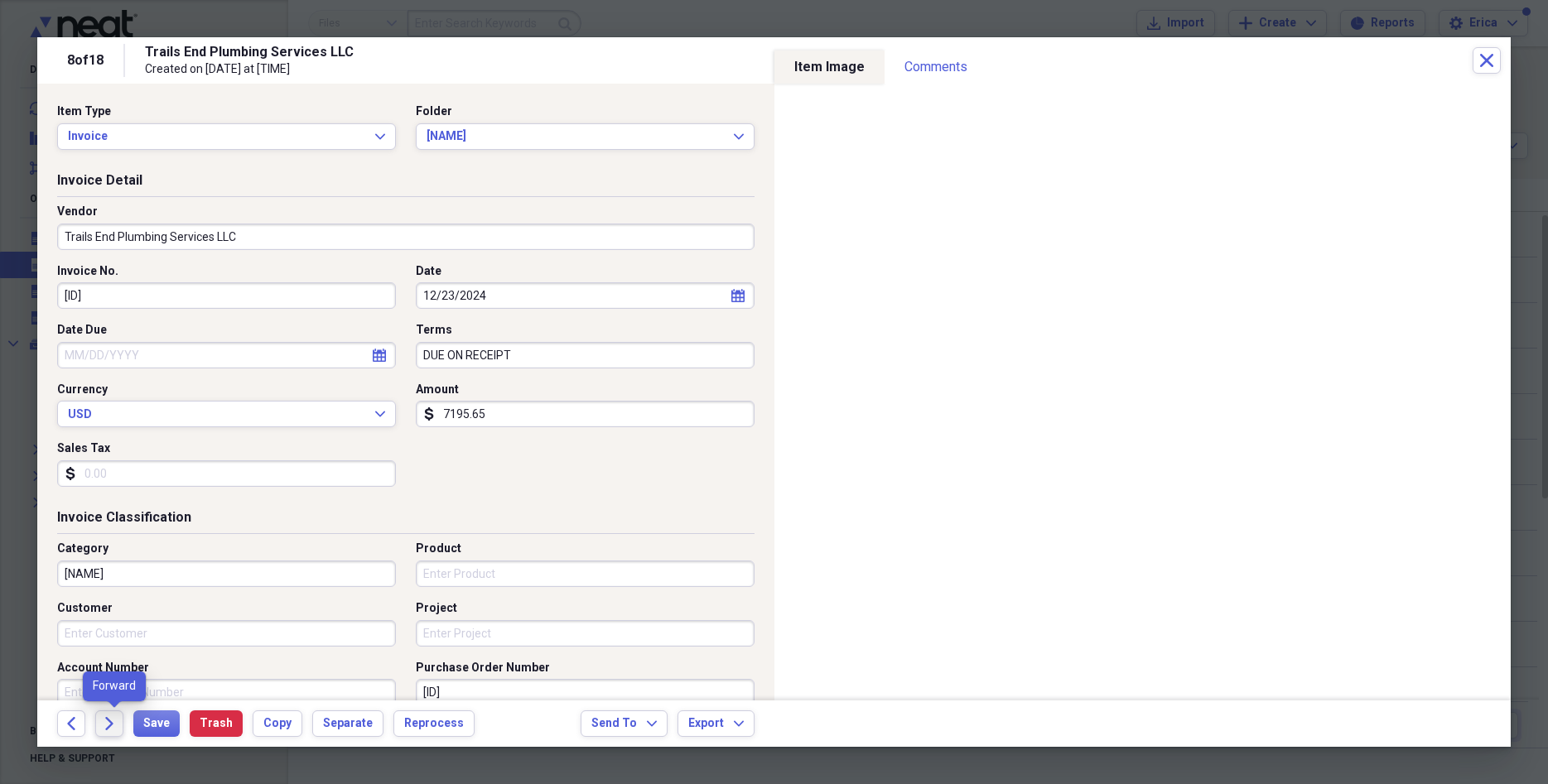 click 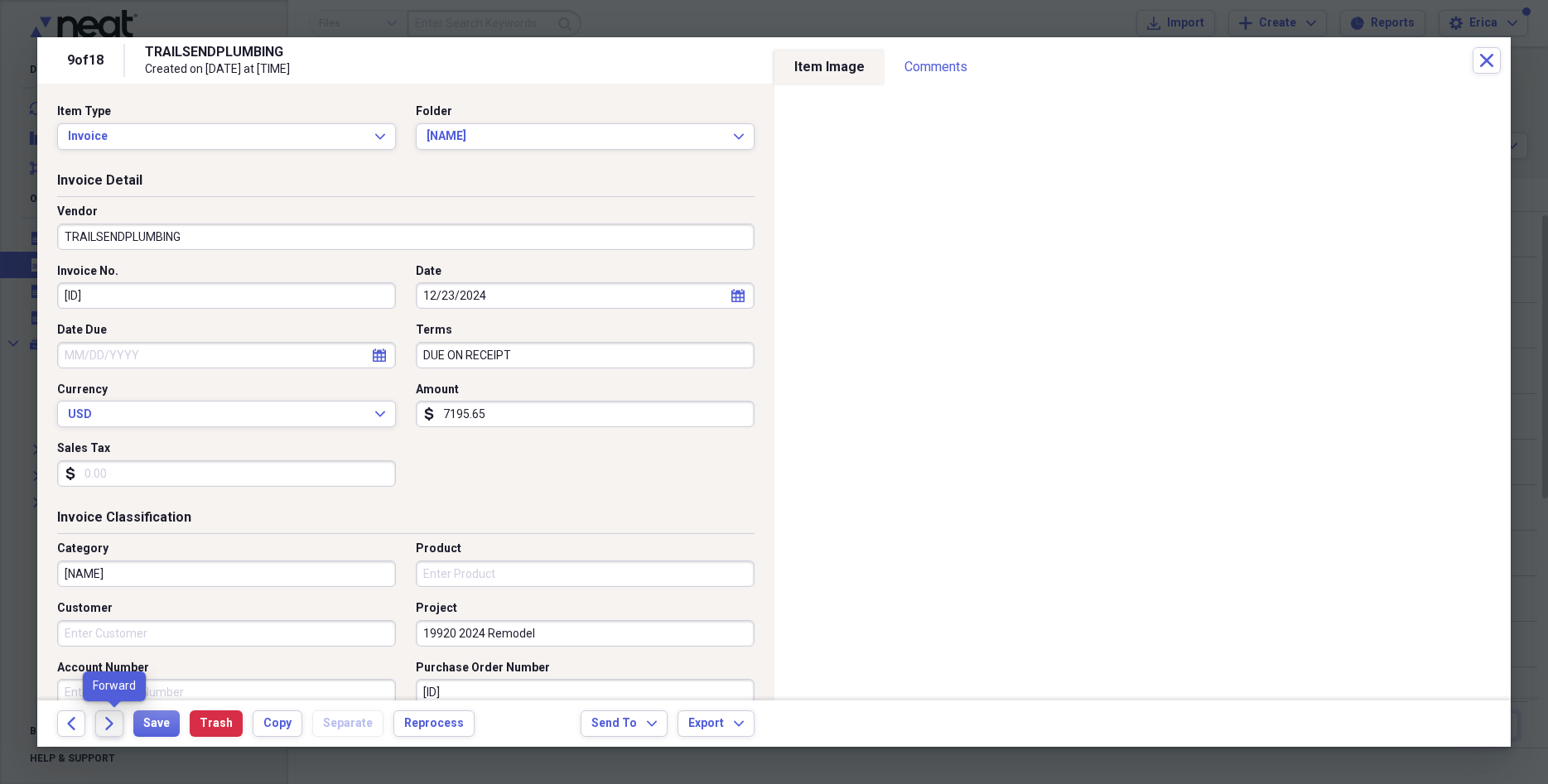 click on "Forward" 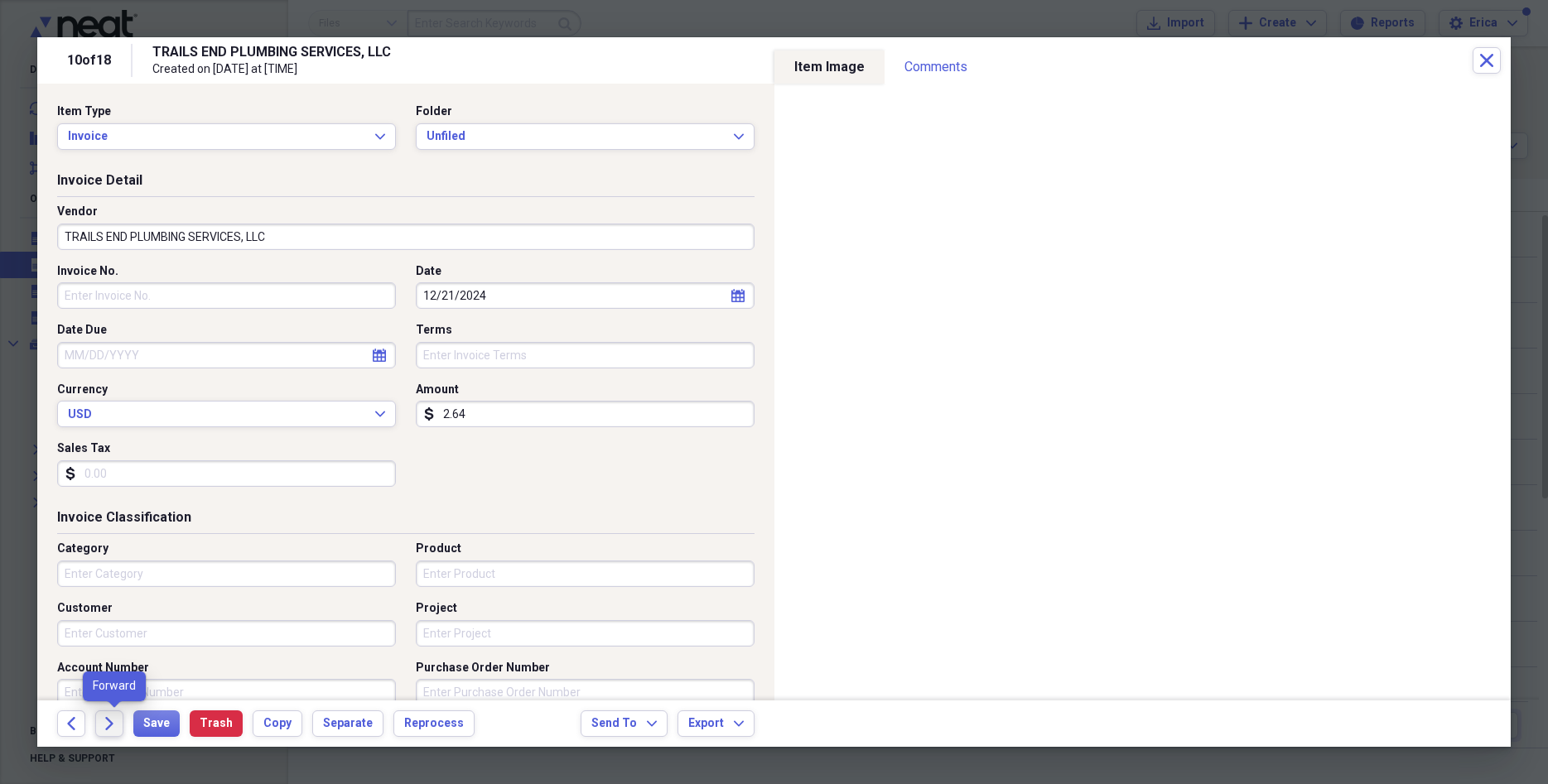 click on "Forward" at bounding box center [109, 724] 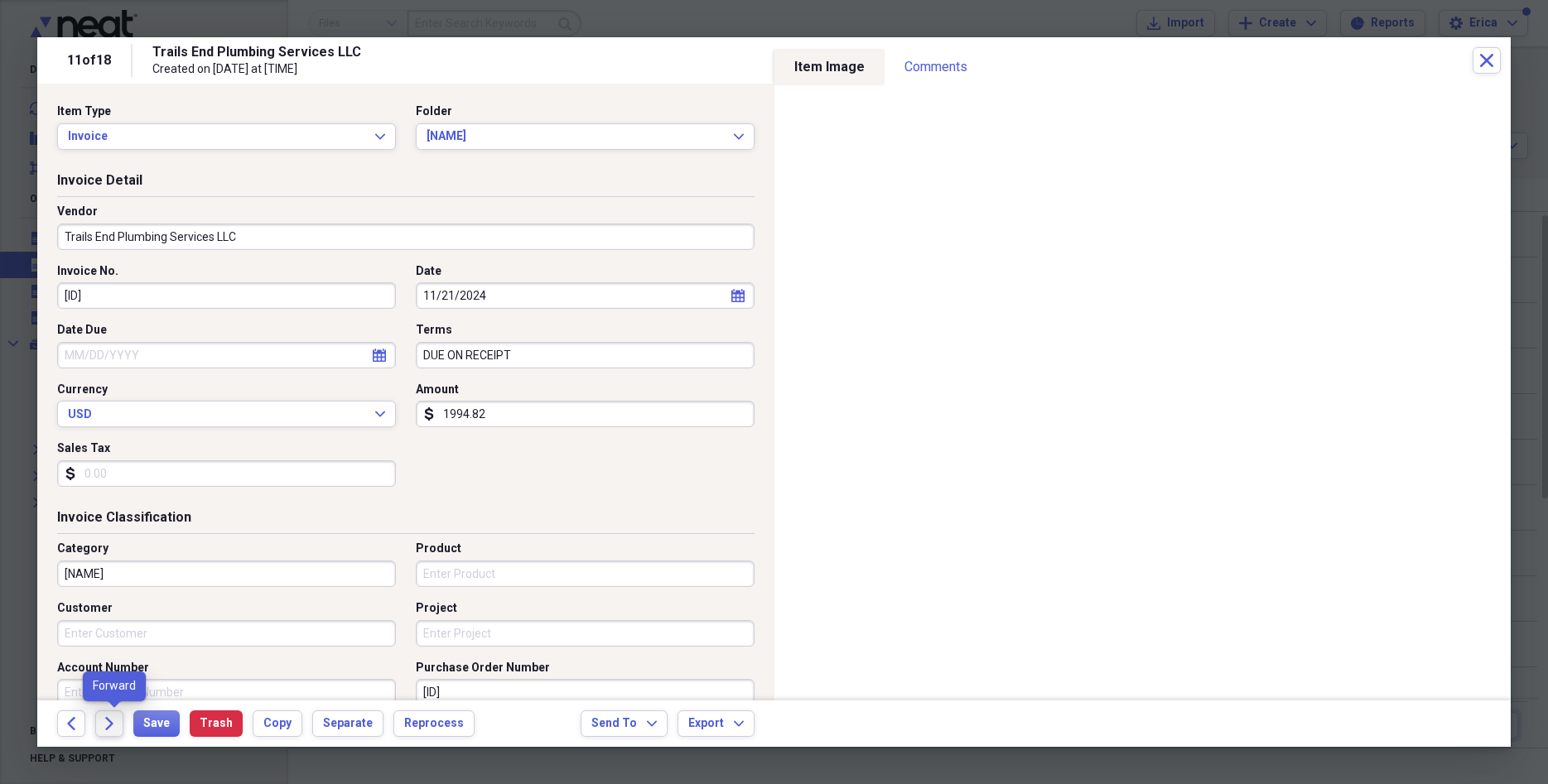 click 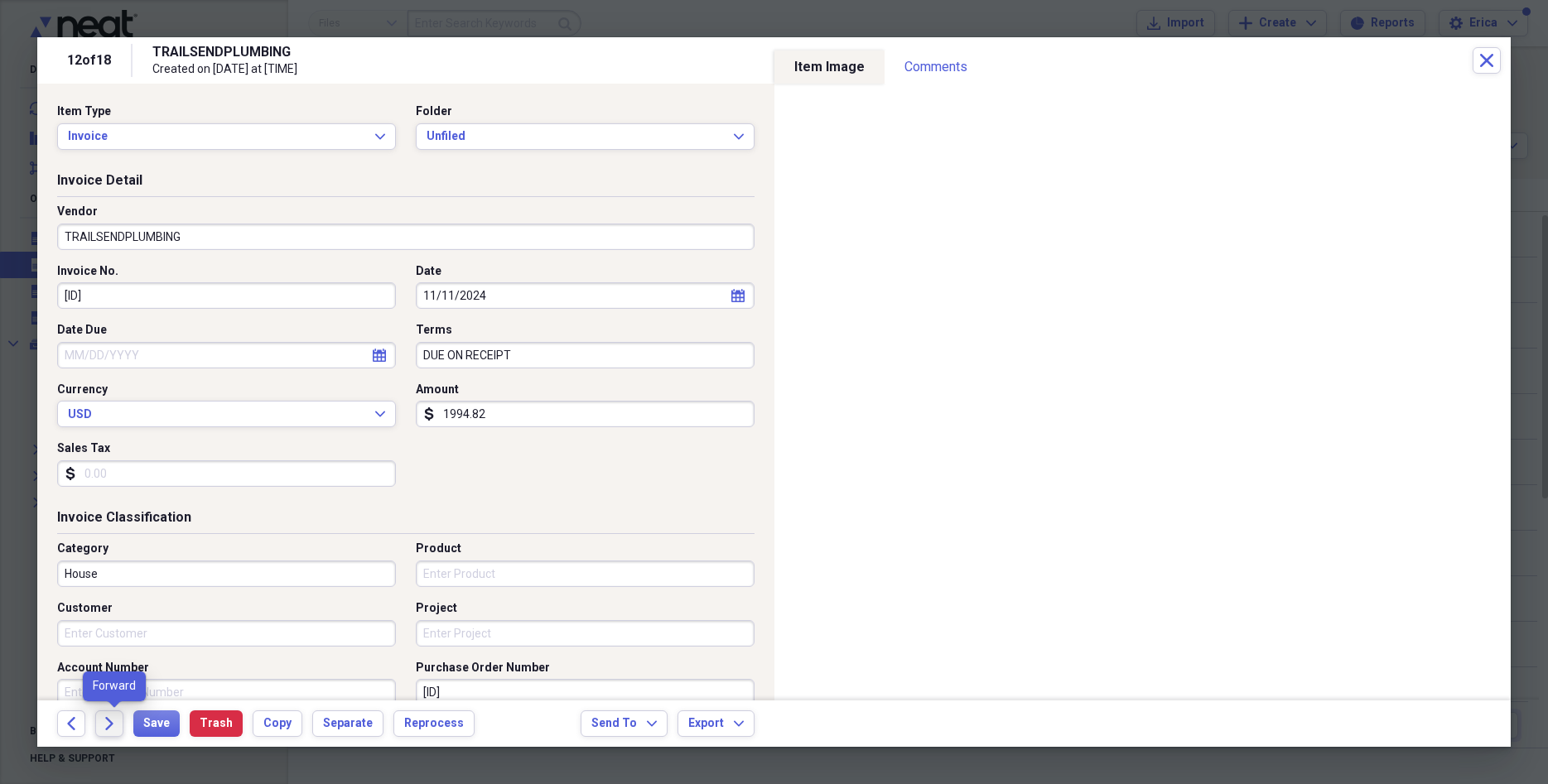 click on "Forward" at bounding box center (109, 724) 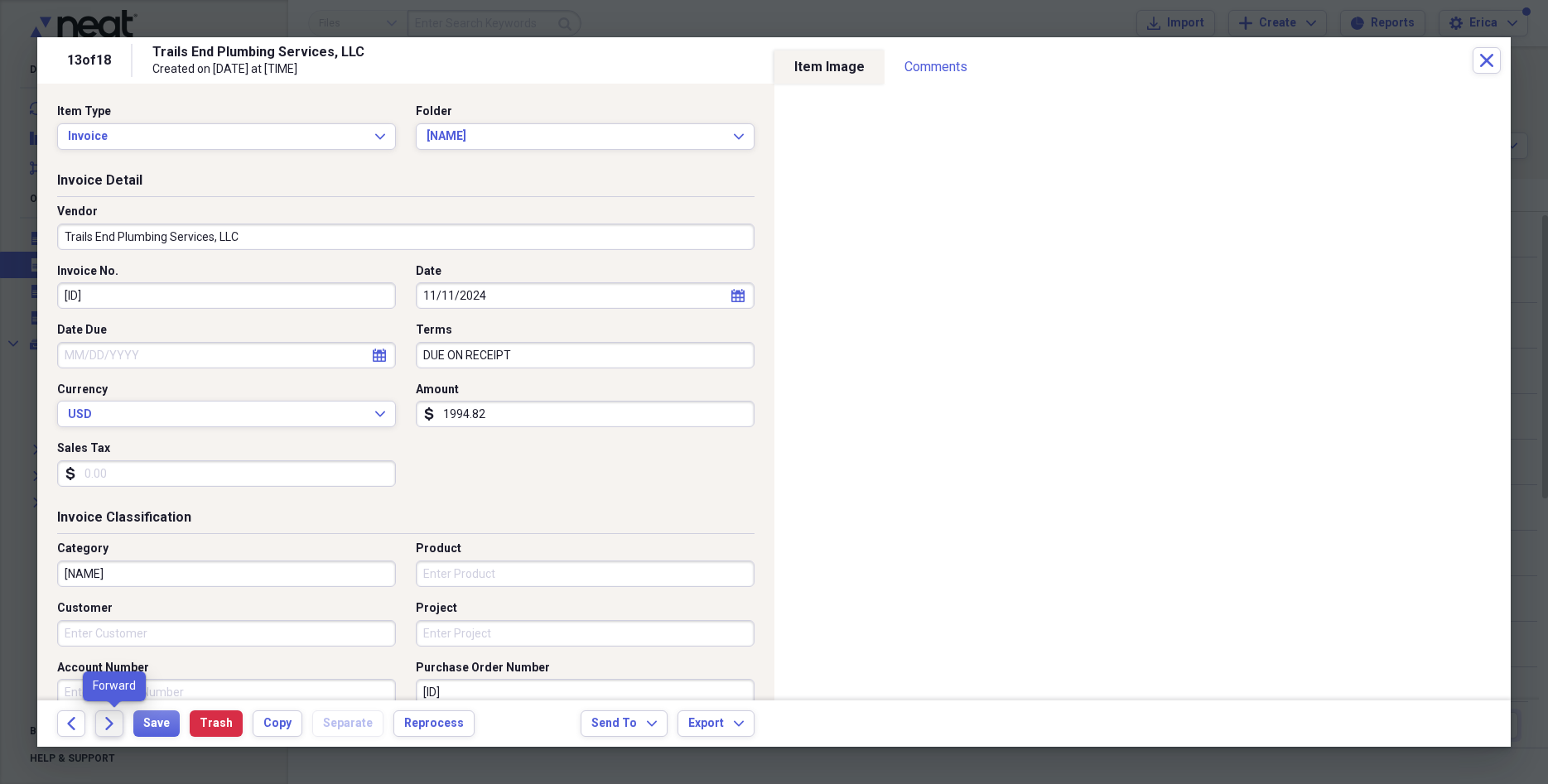 click on "Forward" 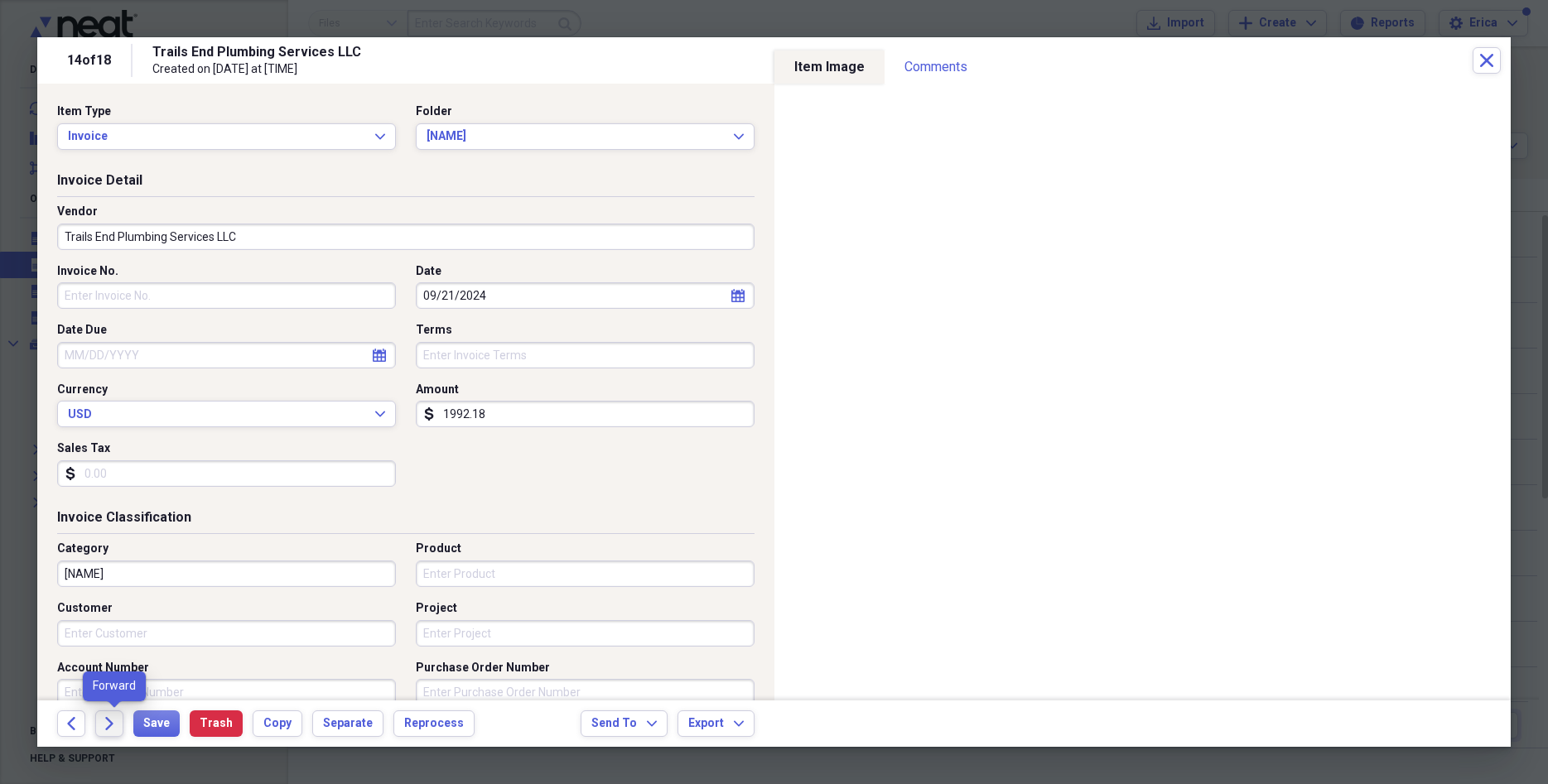 click on "Forward" 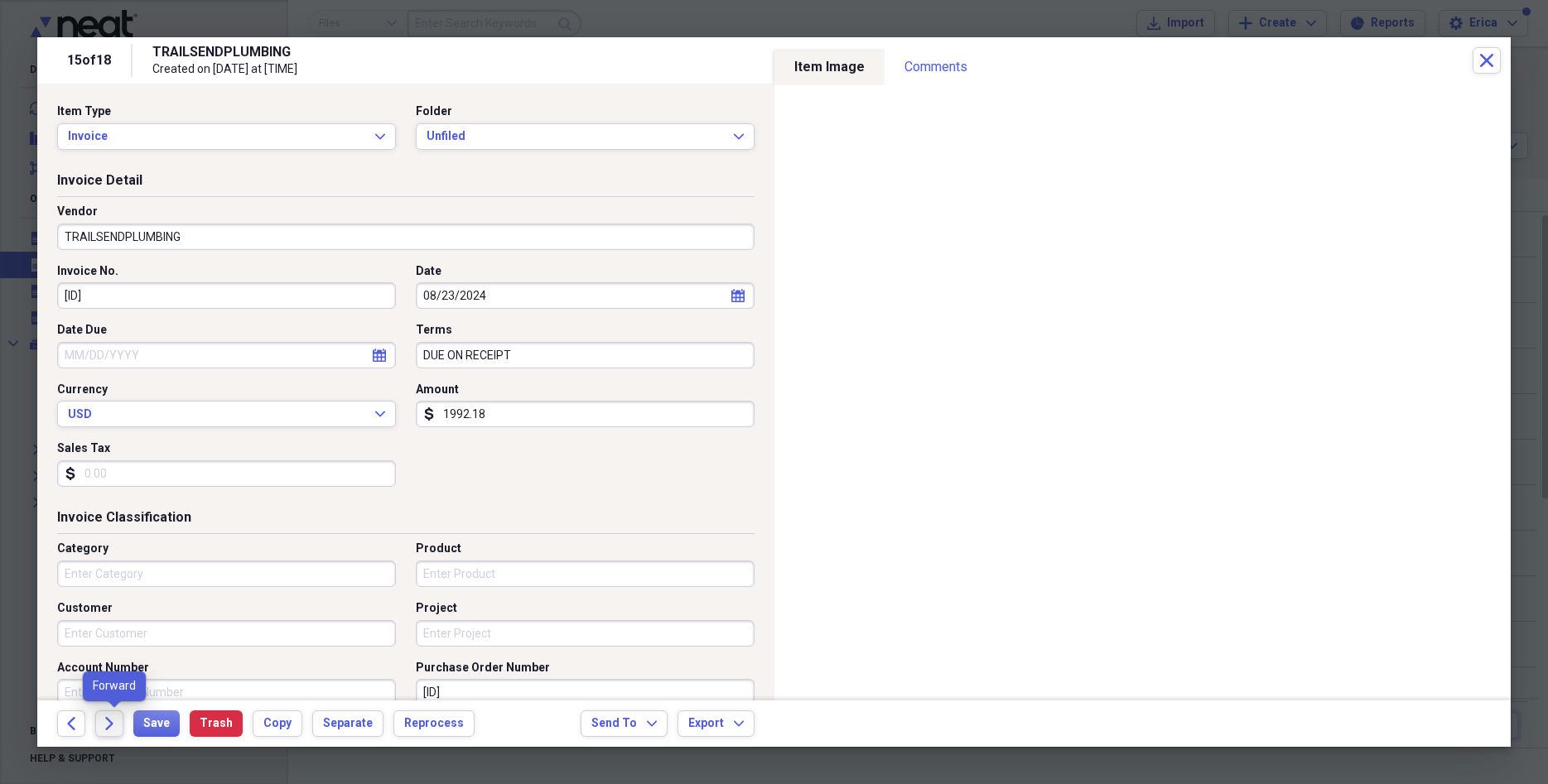 click on "Forward" 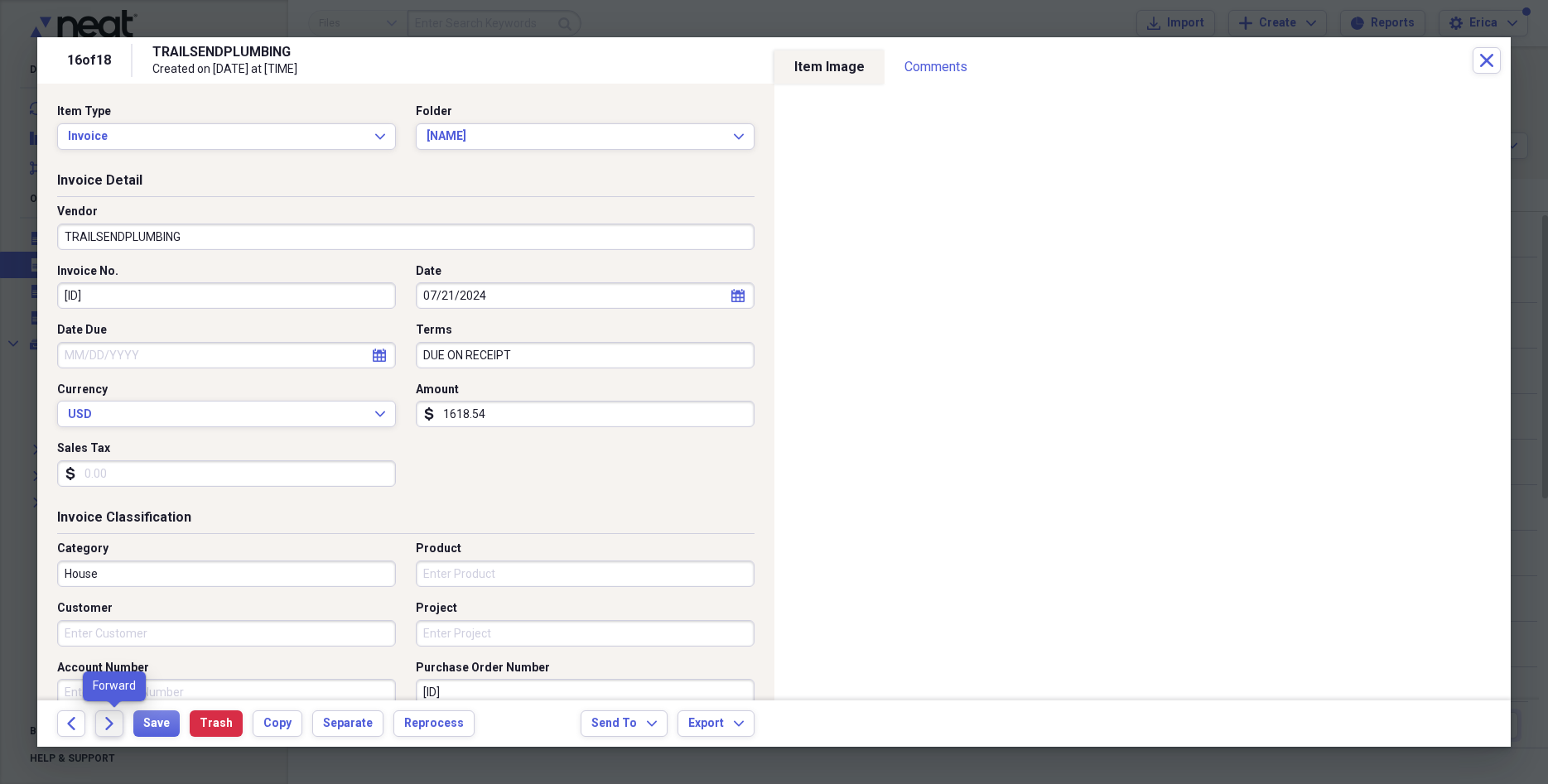 click 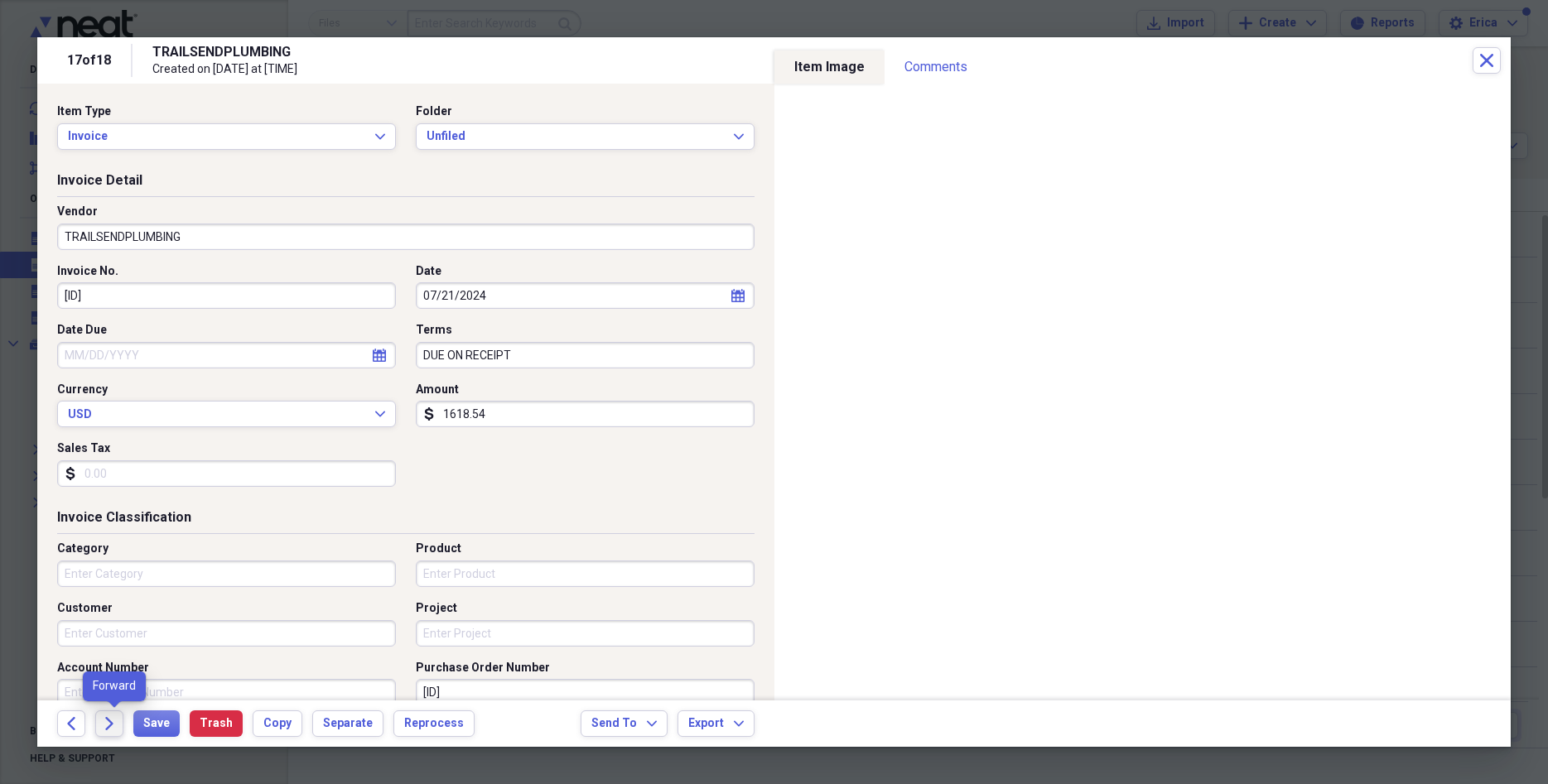 click on "Forward" 